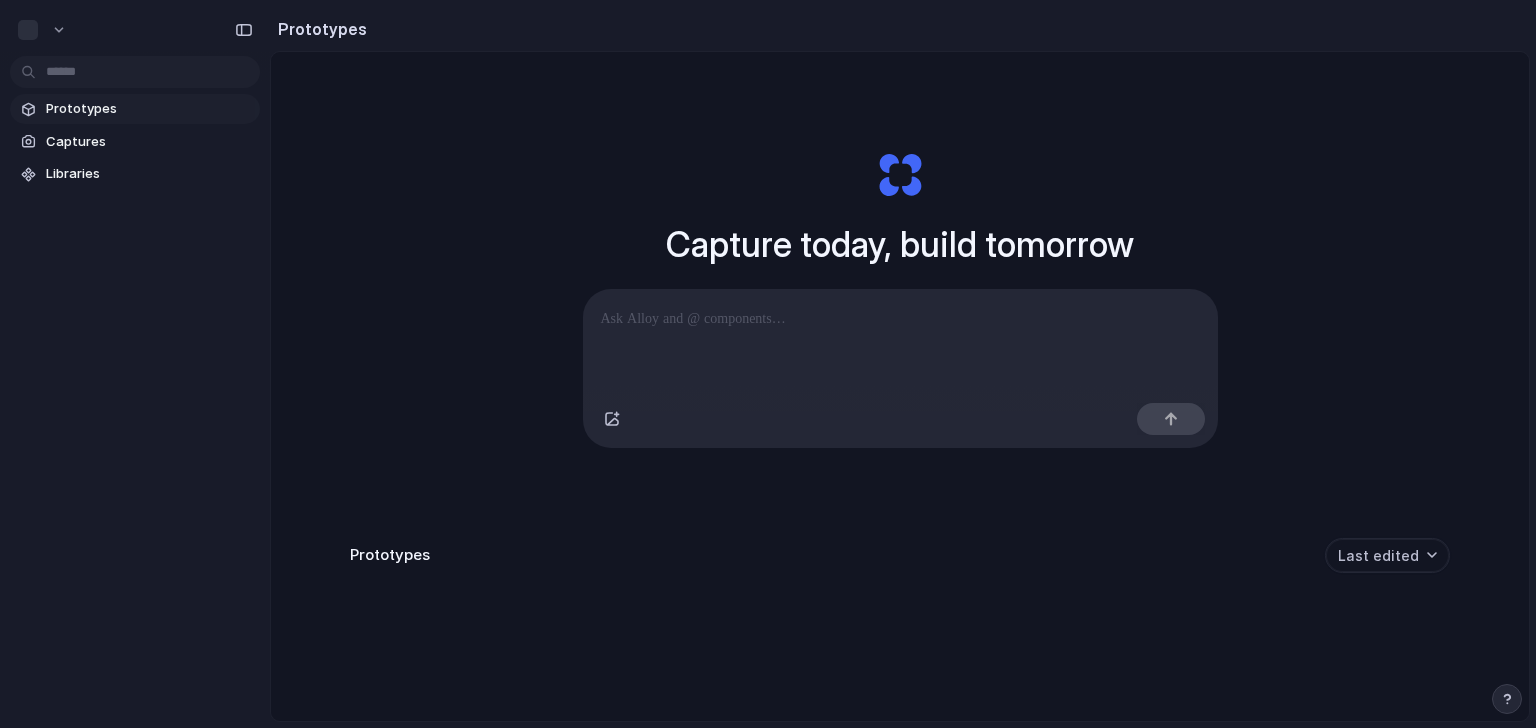 scroll, scrollTop: 0, scrollLeft: 0, axis: both 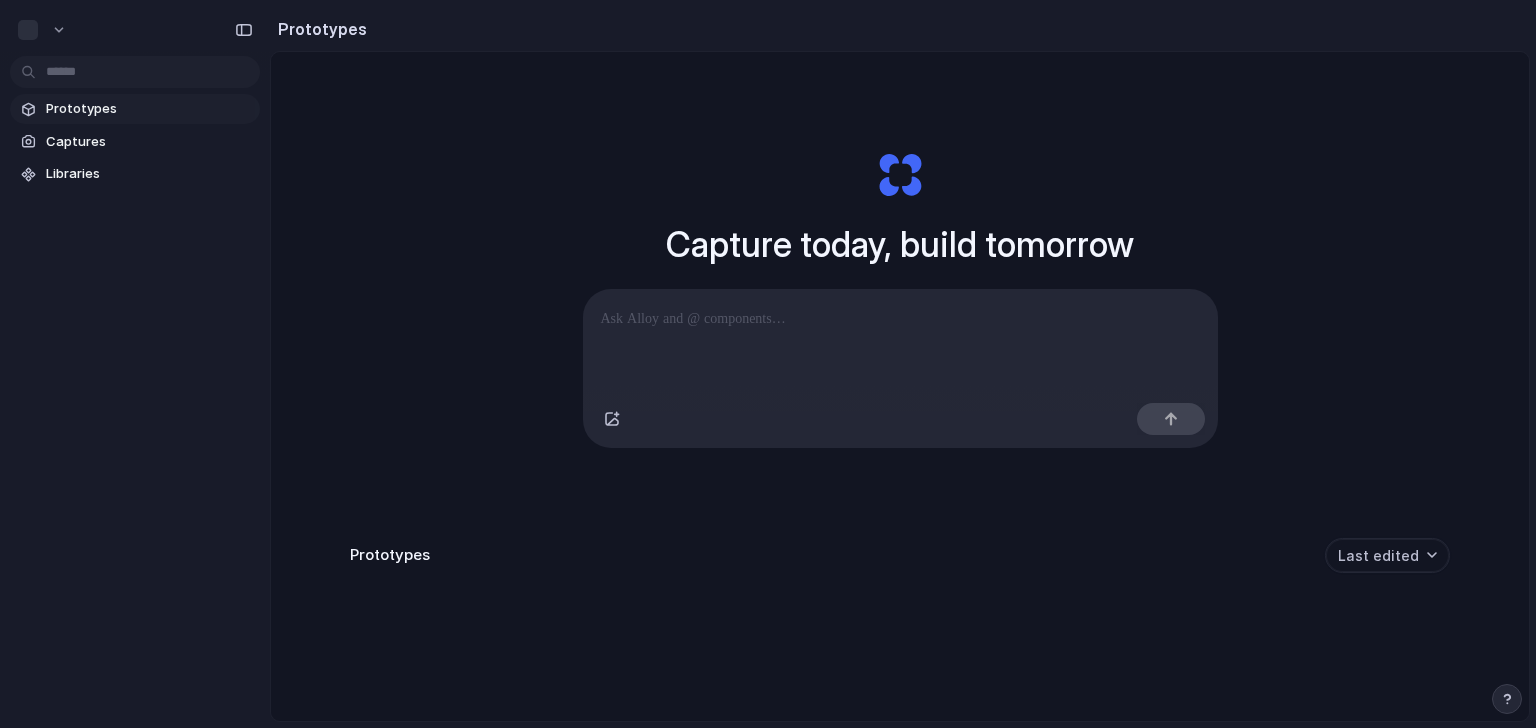click on "Capture today, build tomorrow Clone web app Clone screenshot Start from existing page Linear Prototypes Last edited" at bounding box center (900, 440) 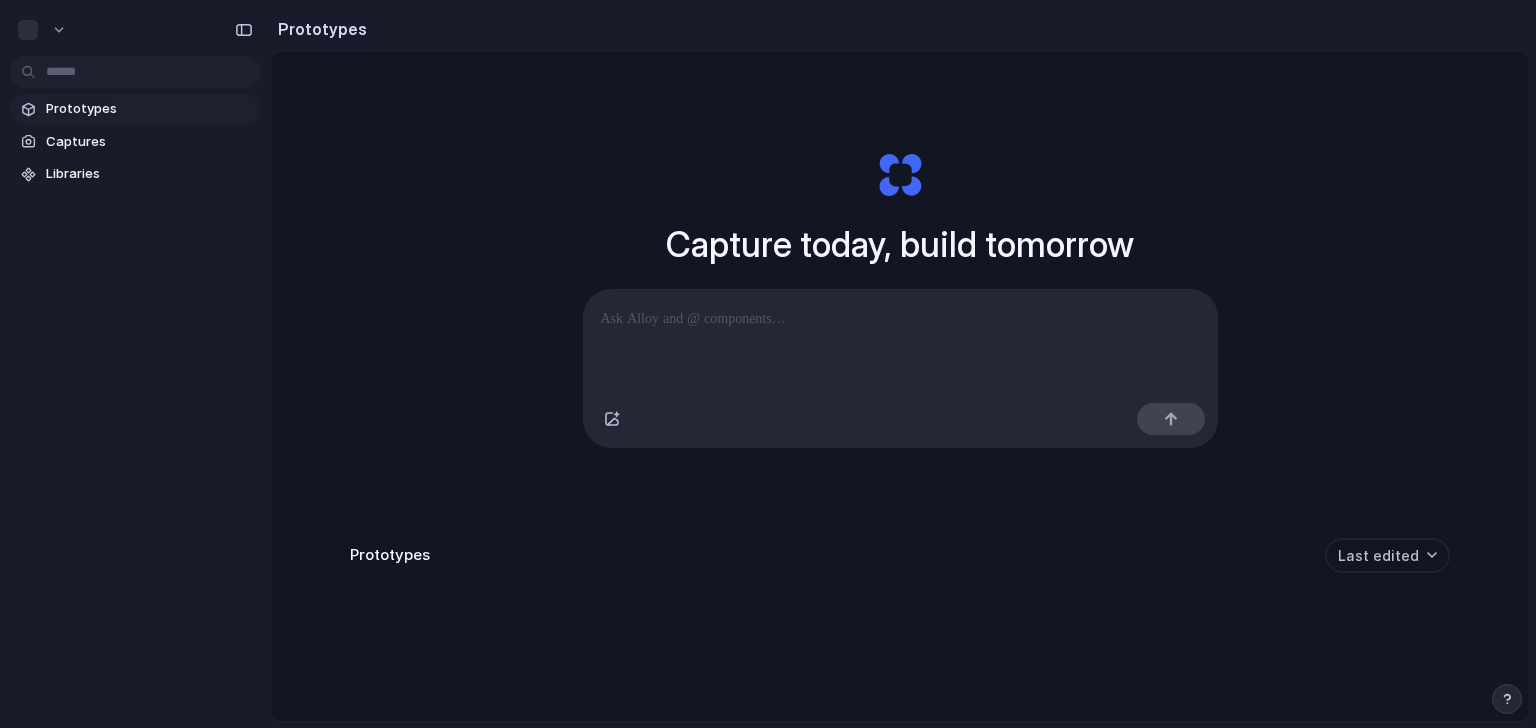 click at bounding box center (900, 319) 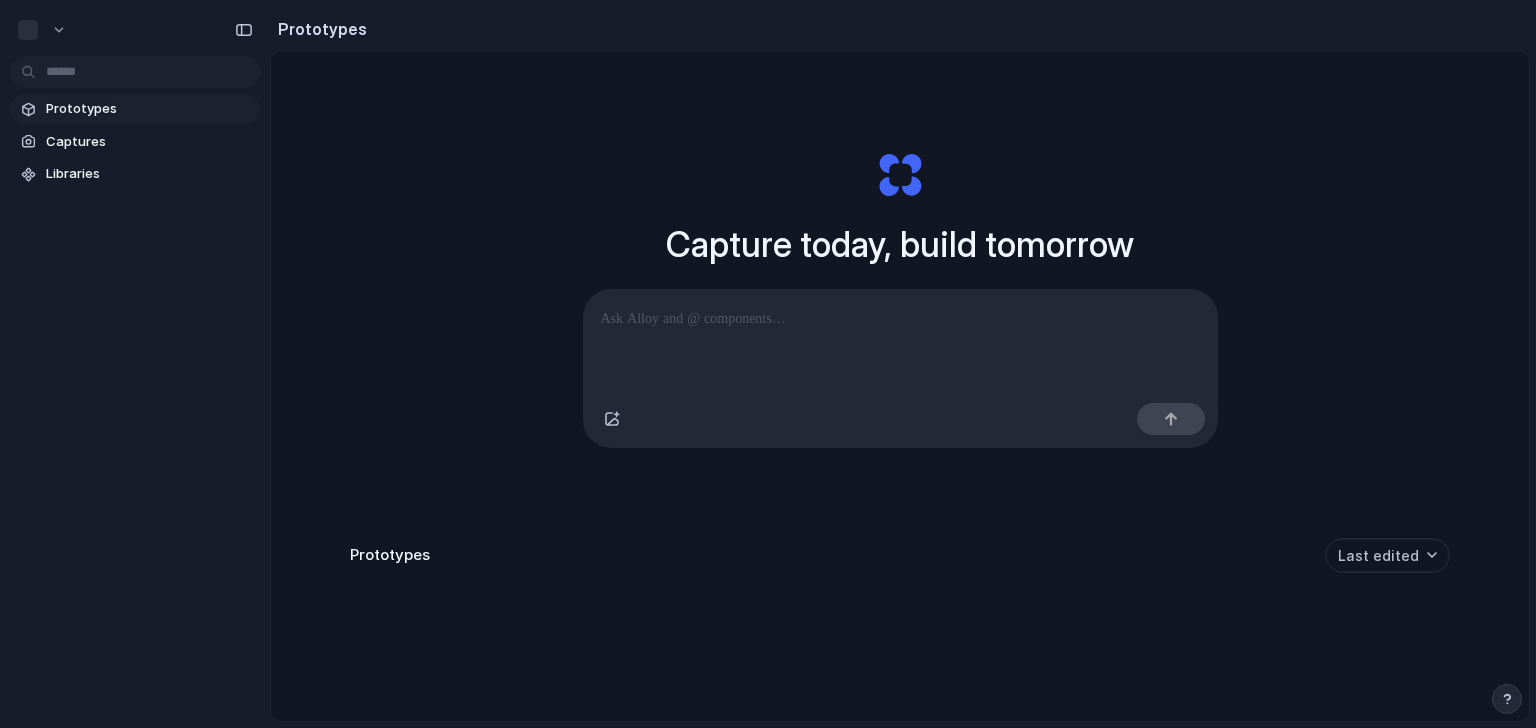 type 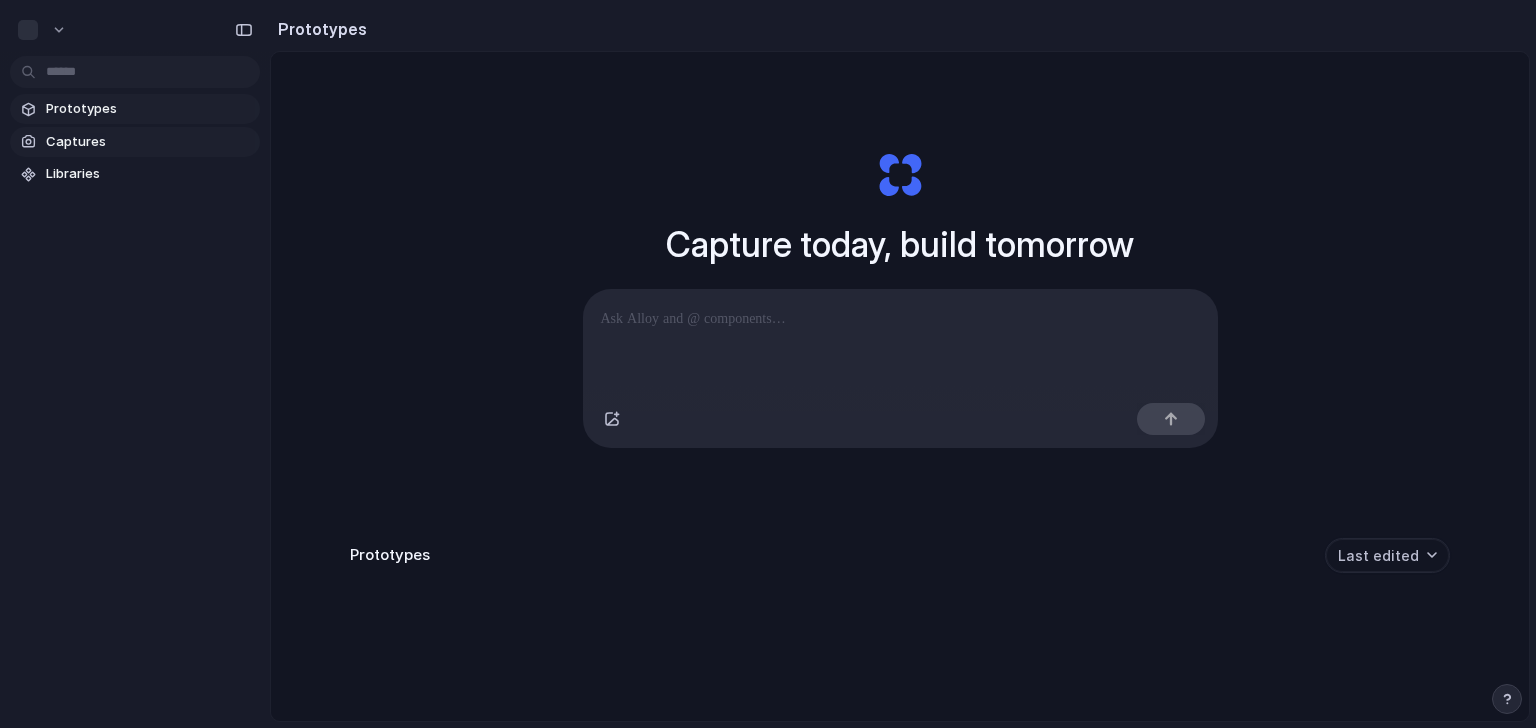 click on "Captures" at bounding box center (149, 142) 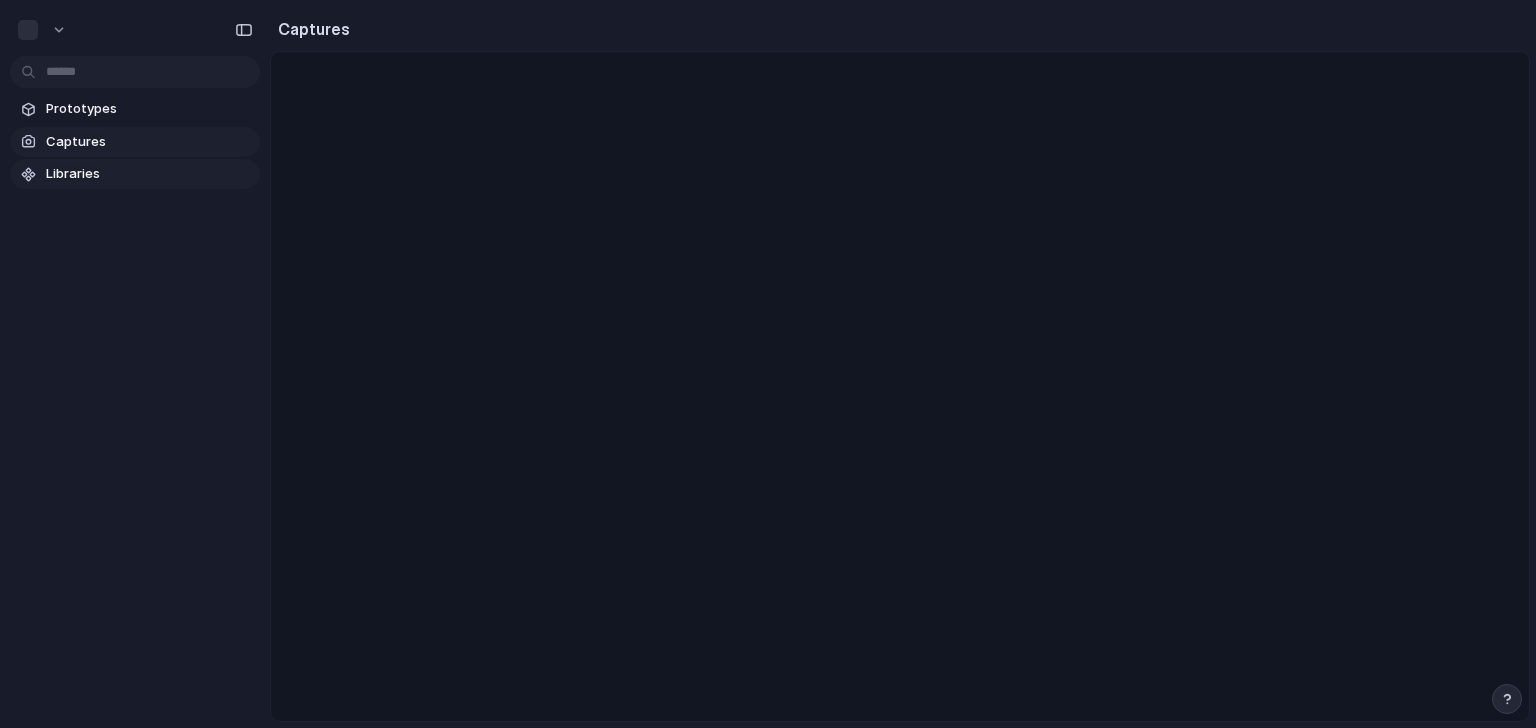 click on "Libraries" at bounding box center [149, 174] 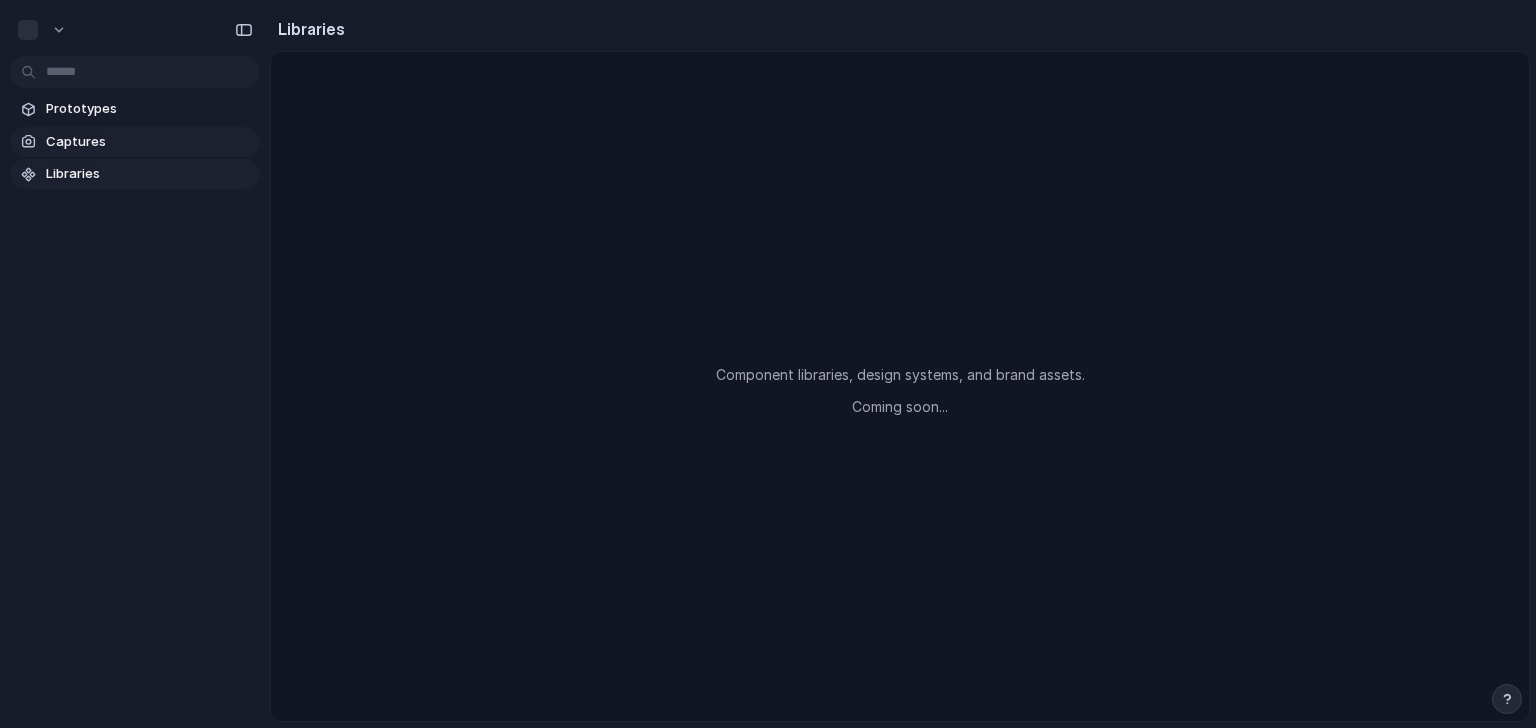 click on "Captures" at bounding box center [149, 142] 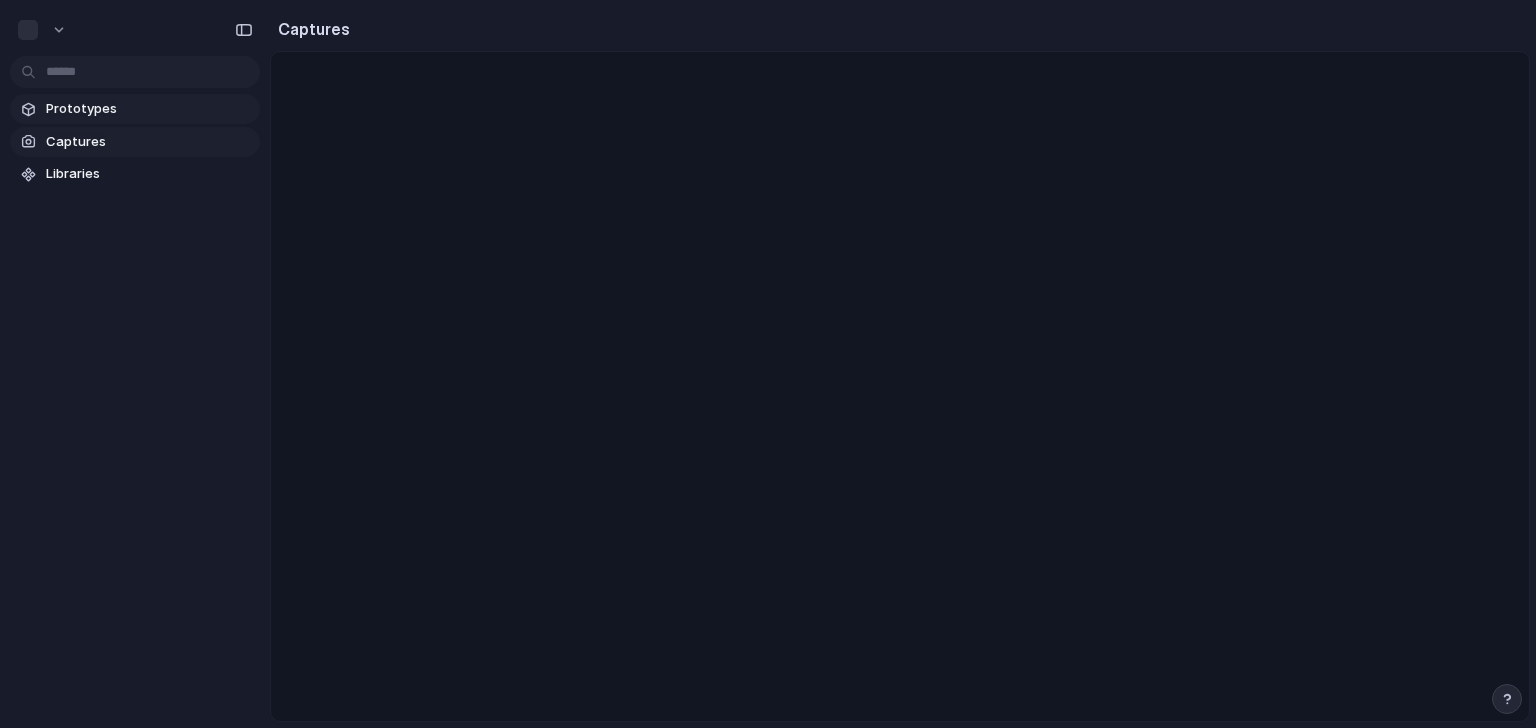 click on "Prototypes" at bounding box center (149, 109) 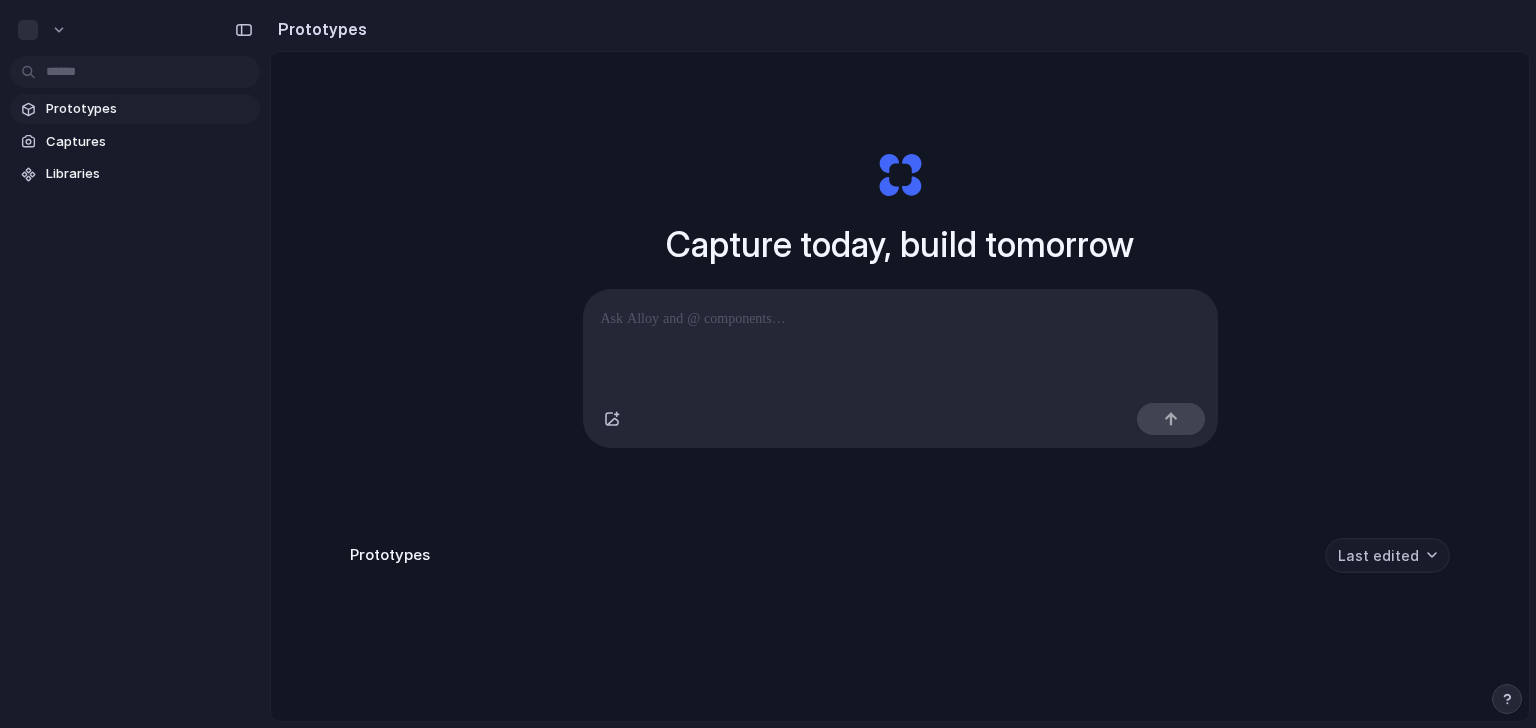 click on "Last edited" at bounding box center (1387, 555) 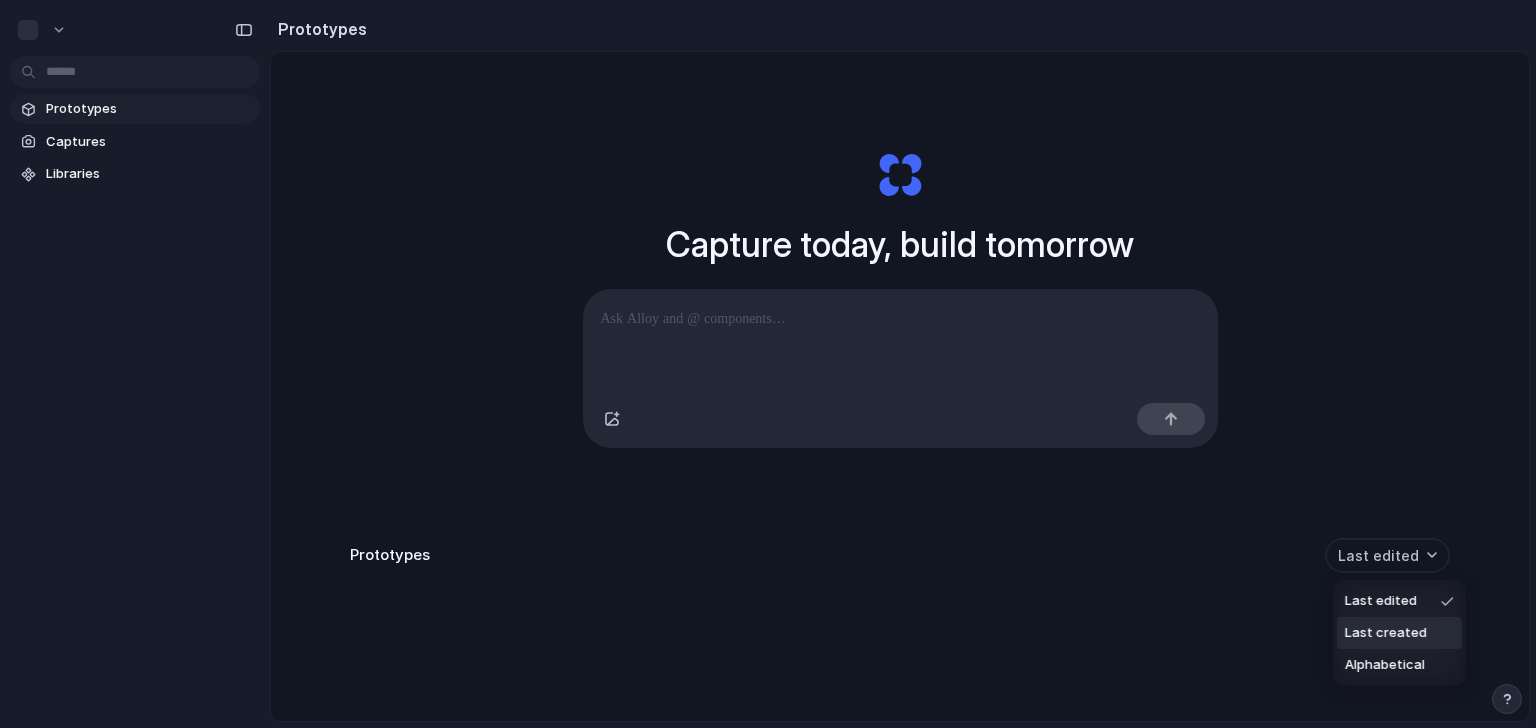 click on "Last created" at bounding box center [1386, 633] 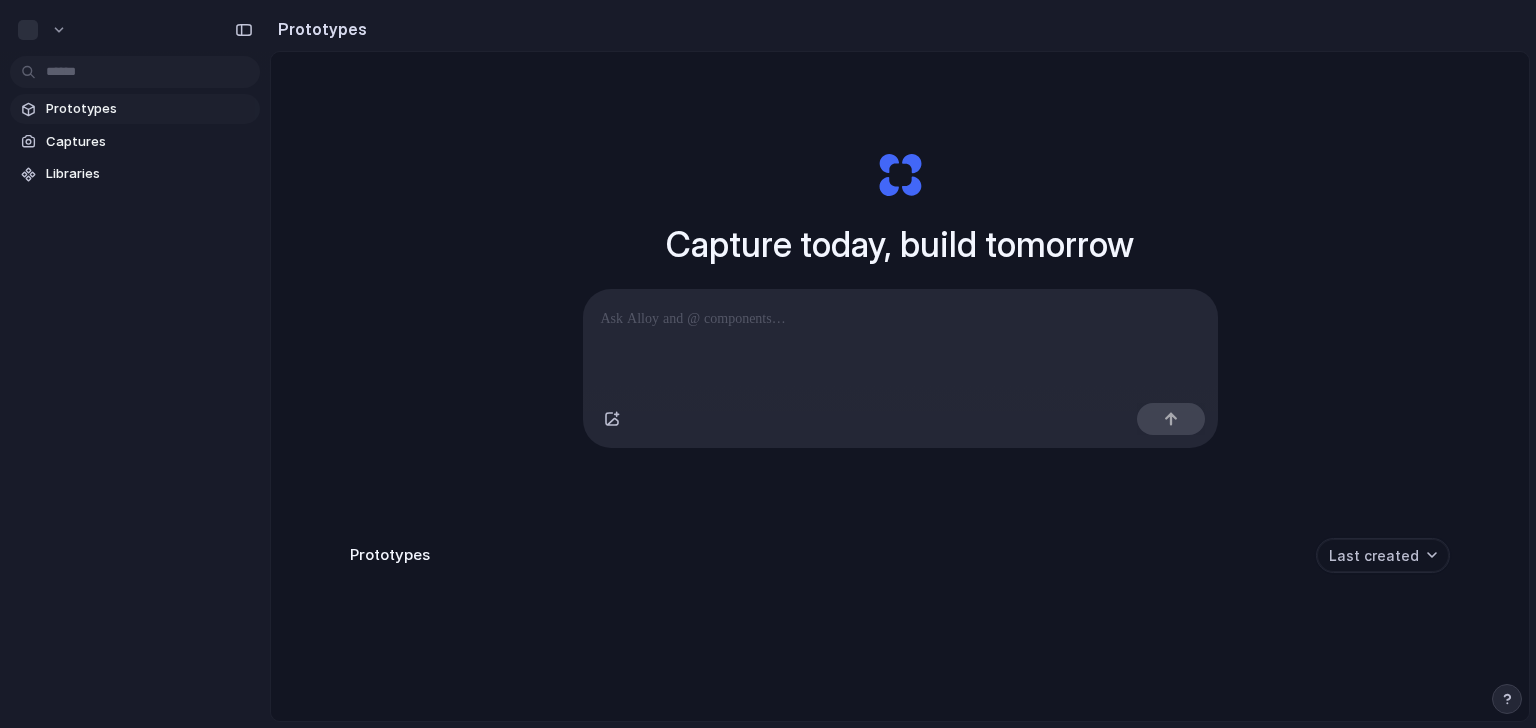 click on "Capture today, build tomorrow Clone web app Clone screenshot Start from existing page Linear" at bounding box center (900, 299) 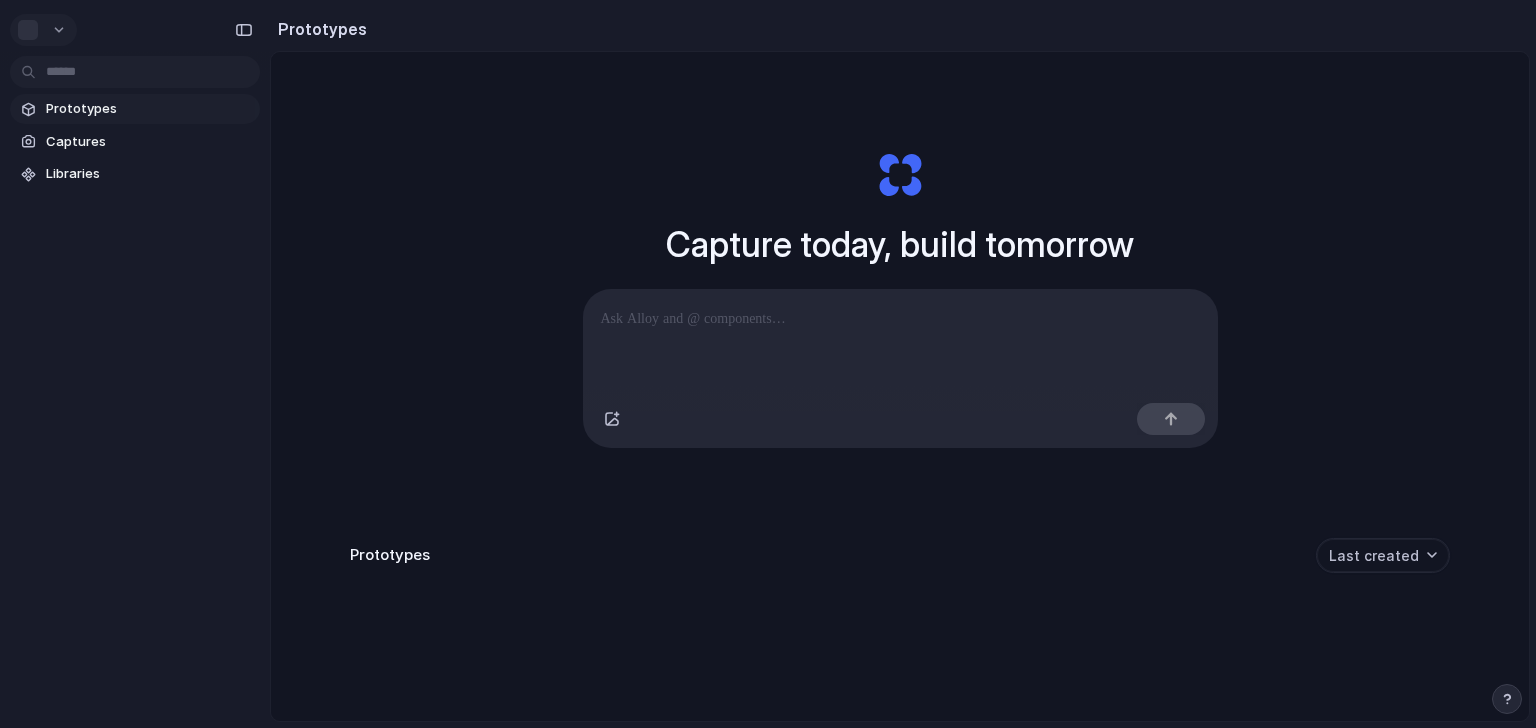 click at bounding box center [32, 30] 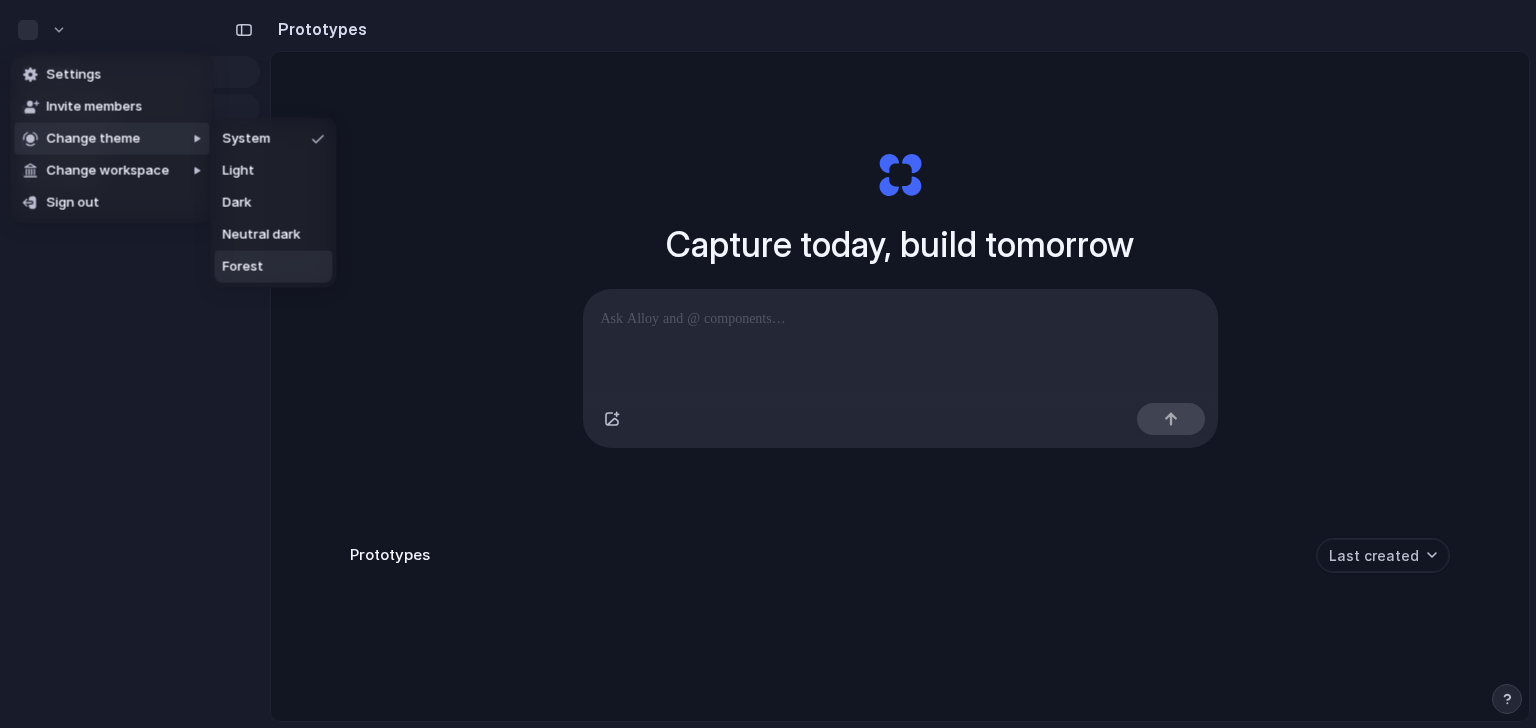 click on "Forest" at bounding box center (273, 267) 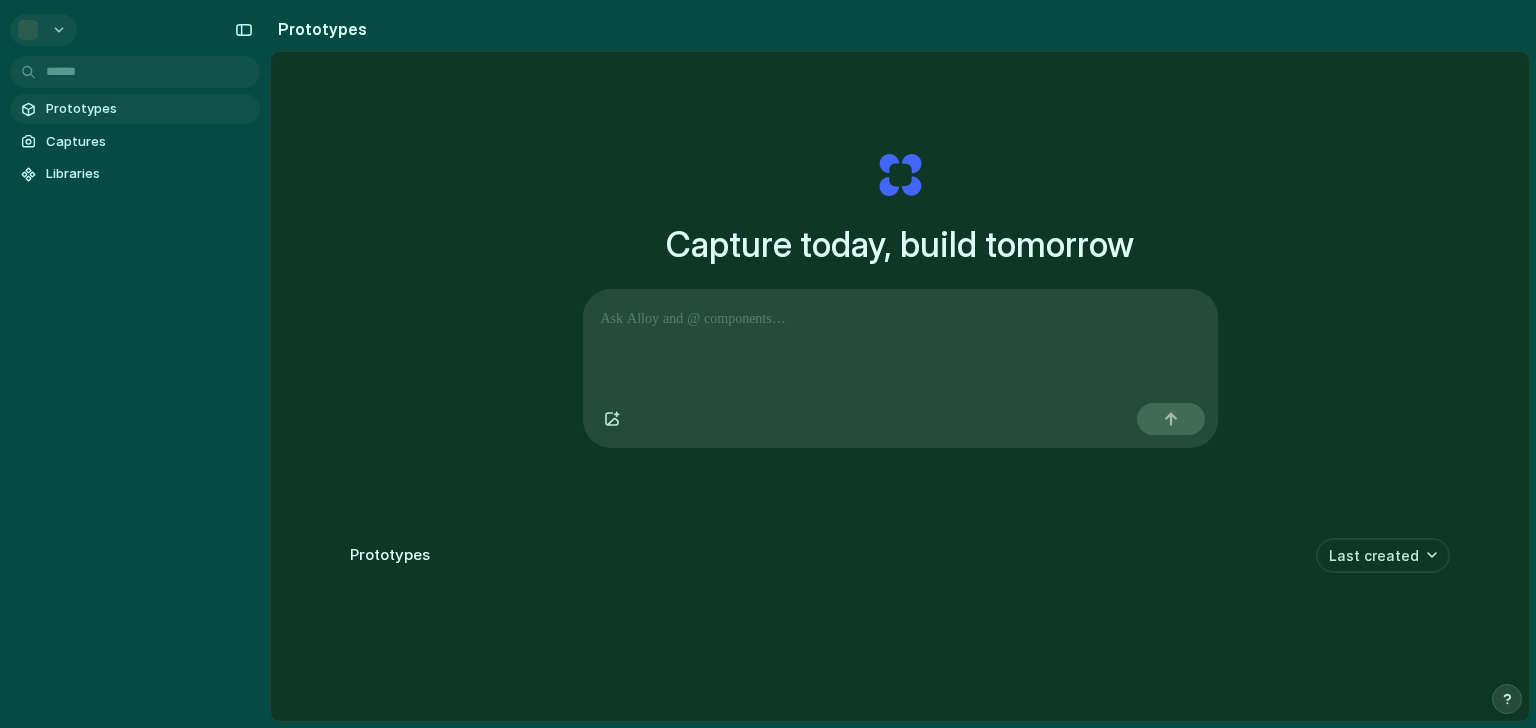 click at bounding box center (43, 30) 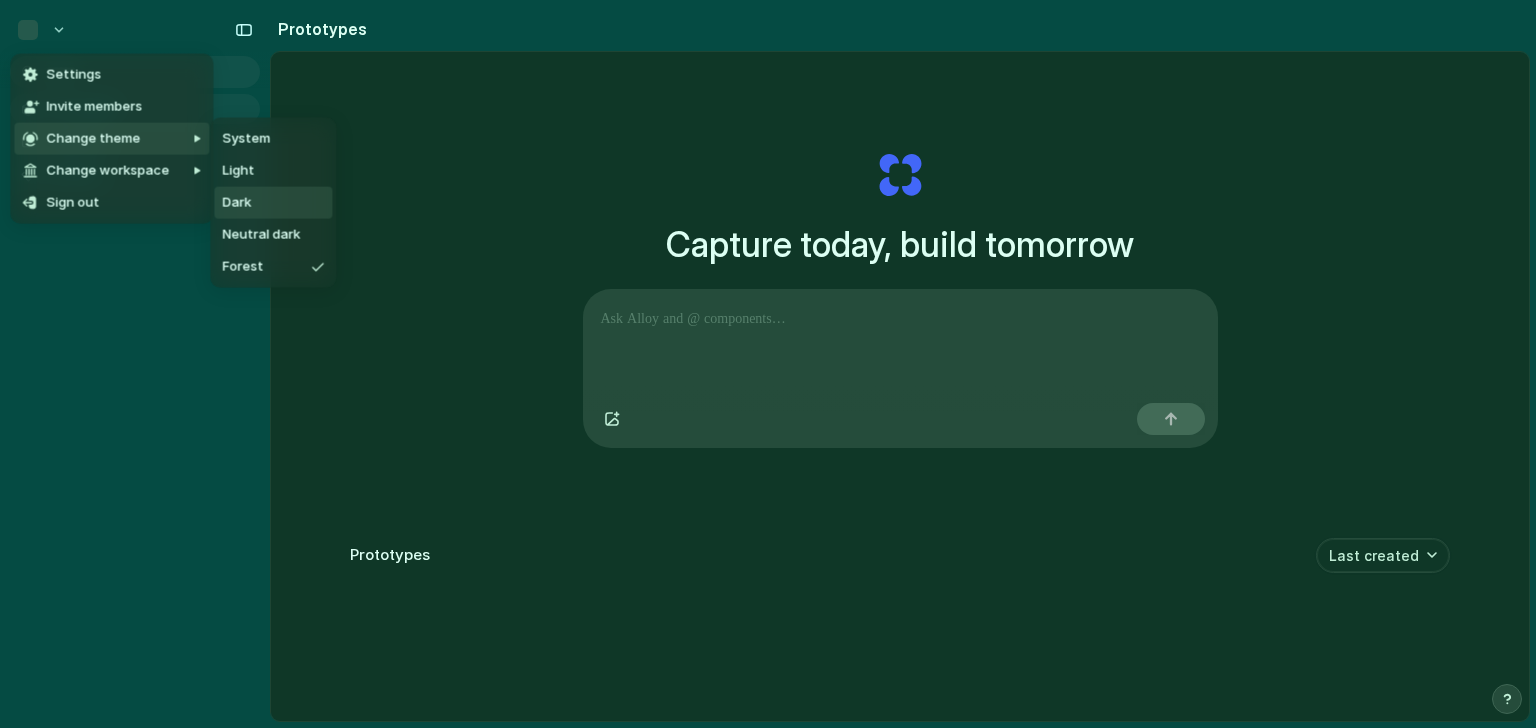 click on "Dark" at bounding box center [236, 203] 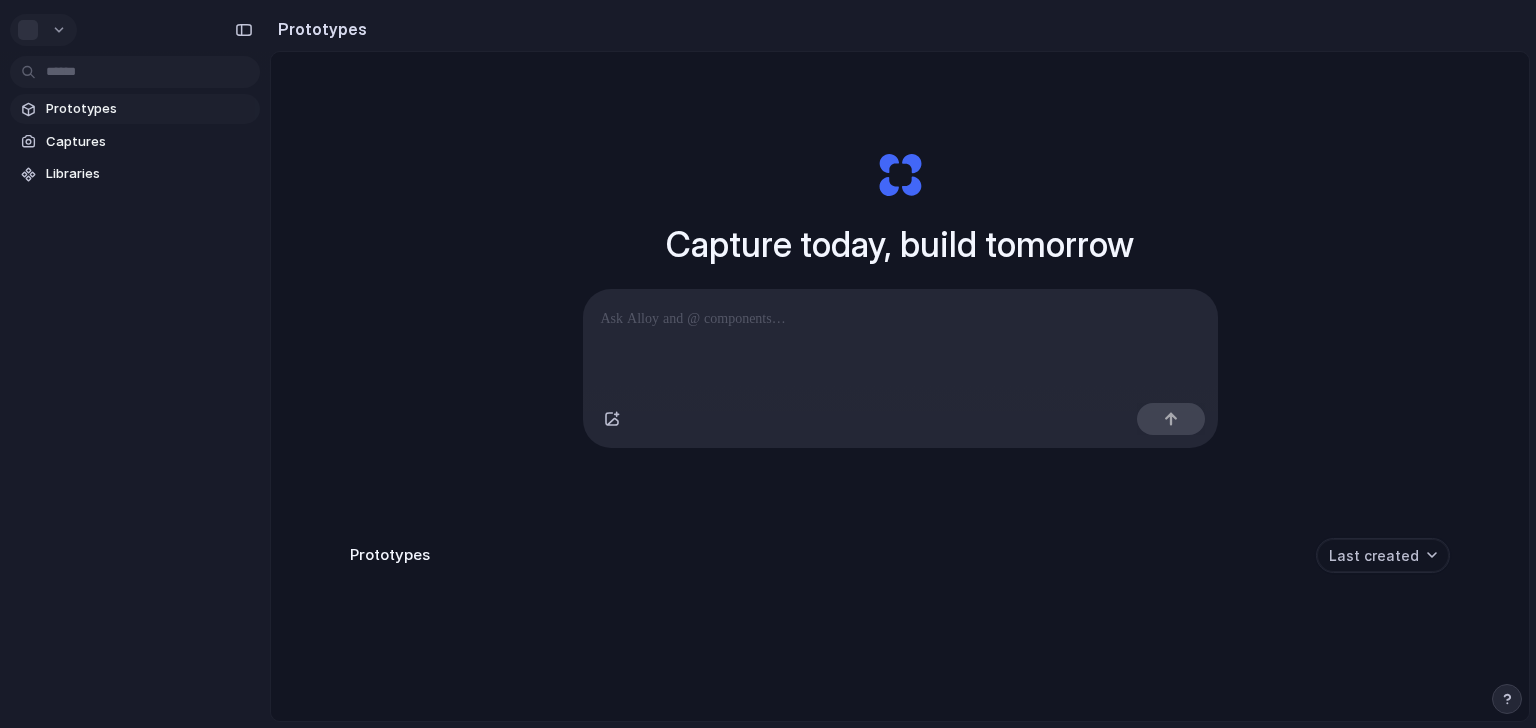 click at bounding box center [43, 30] 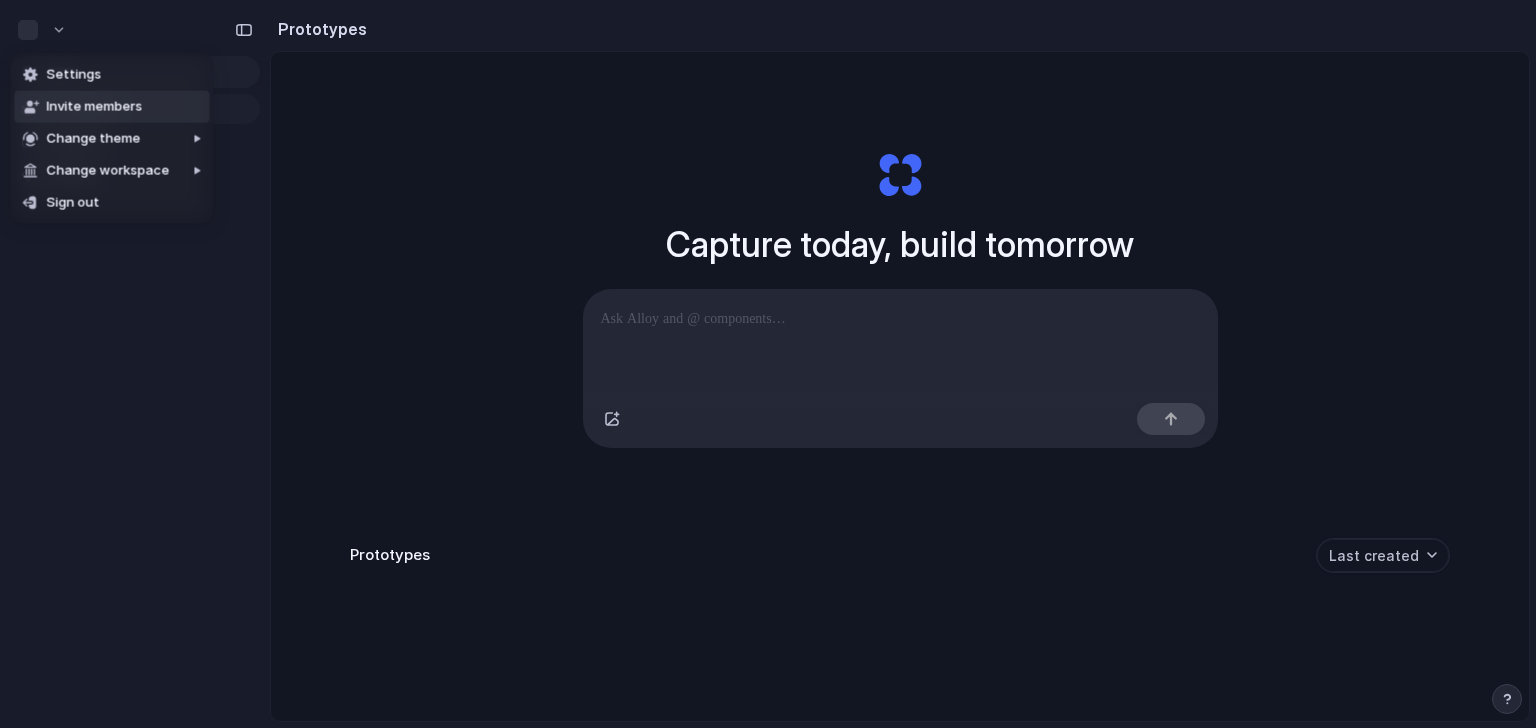 click on "Invite members" at bounding box center (94, 107) 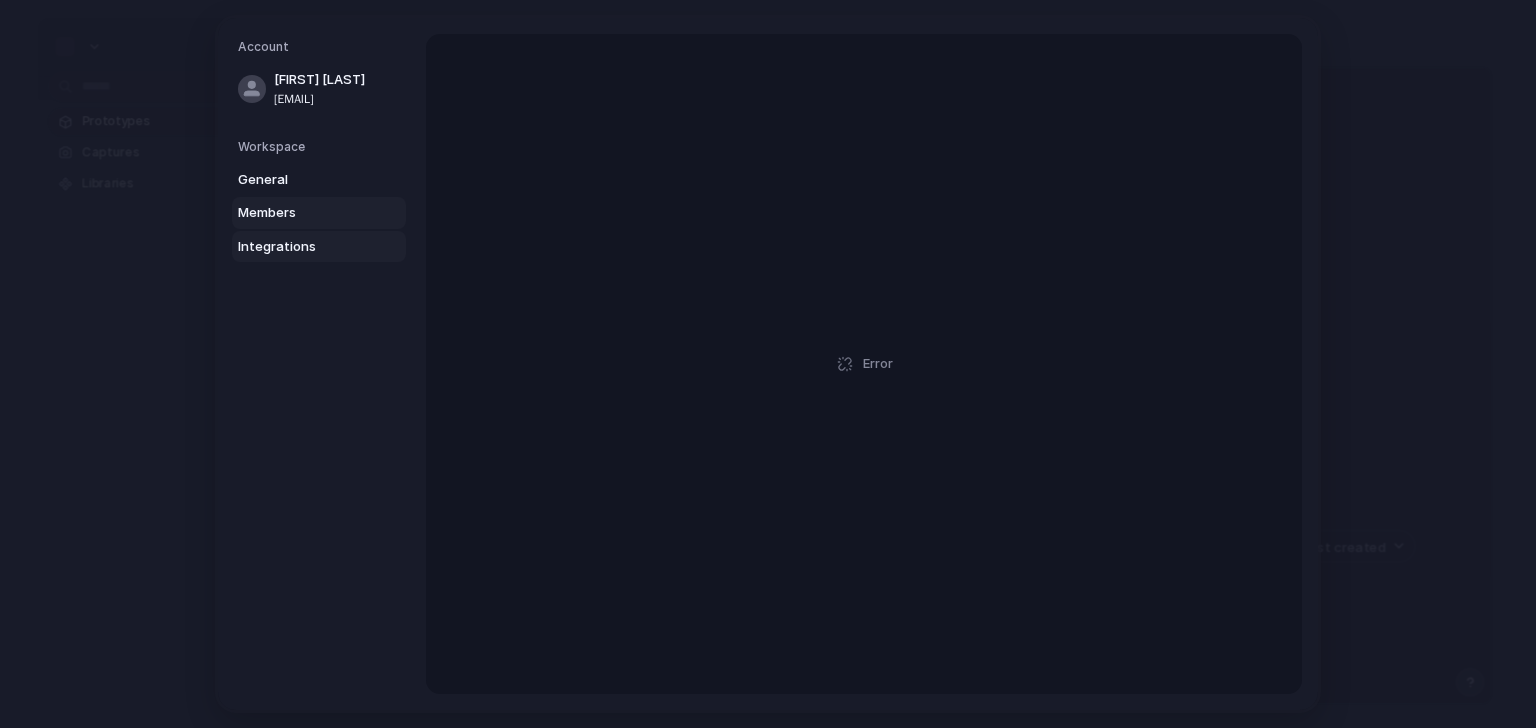 click on "Integrations" at bounding box center [319, 247] 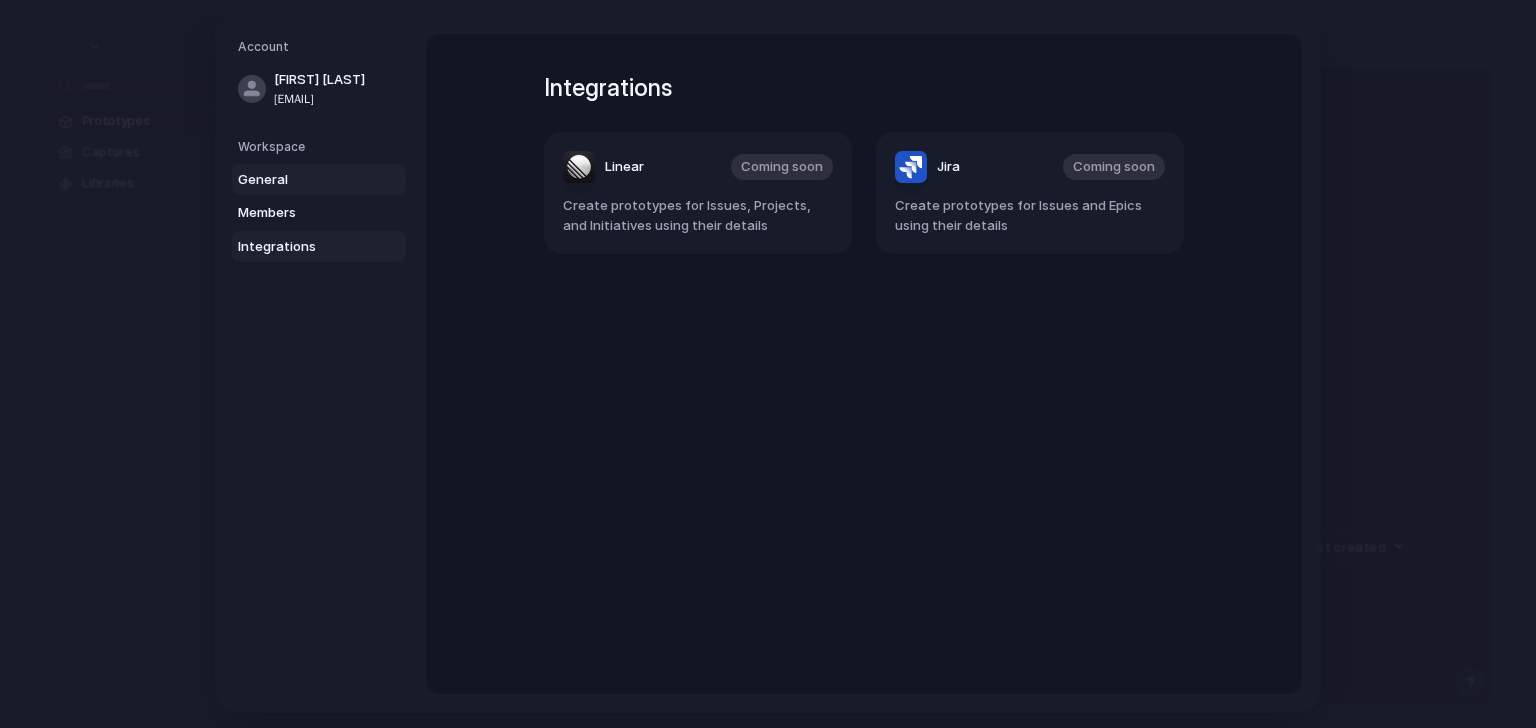click on "General" at bounding box center [319, 180] 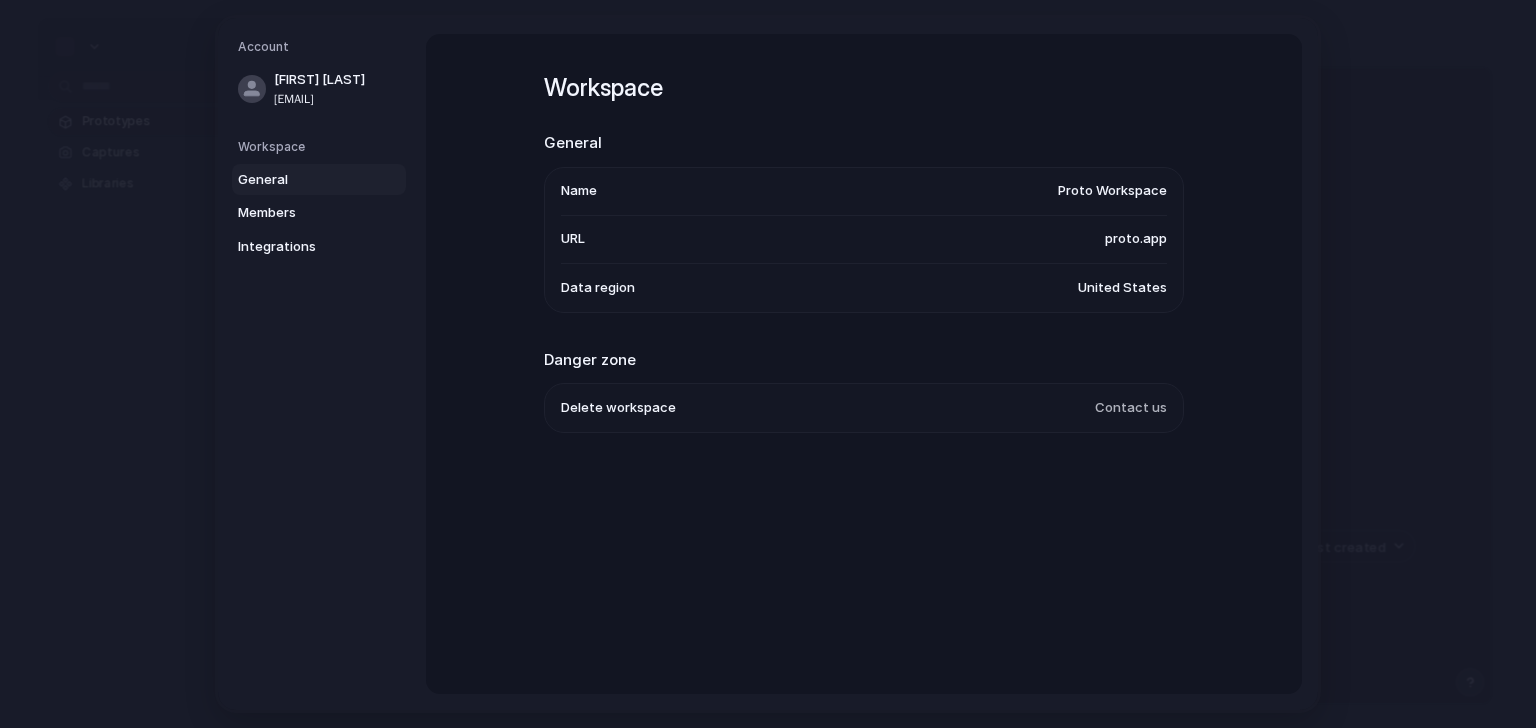 click on "Proto Workspace" at bounding box center (1112, 191) 